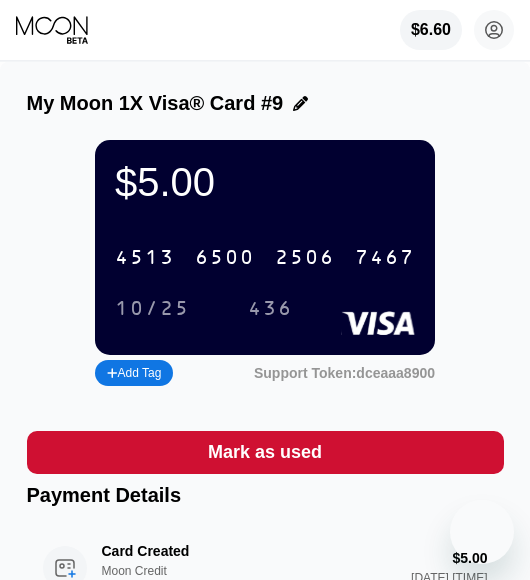scroll, scrollTop: 0, scrollLeft: 0, axis: both 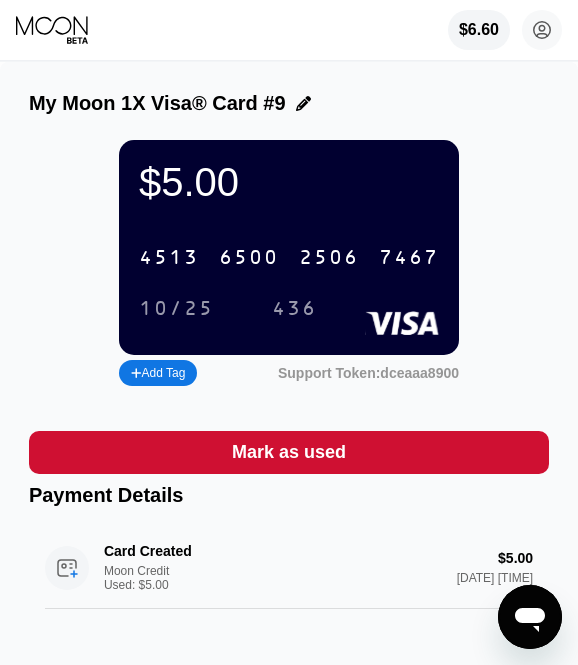 drag, startPoint x: 37, startPoint y: 3, endPoint x: 43, endPoint y: 17, distance: 15.231546 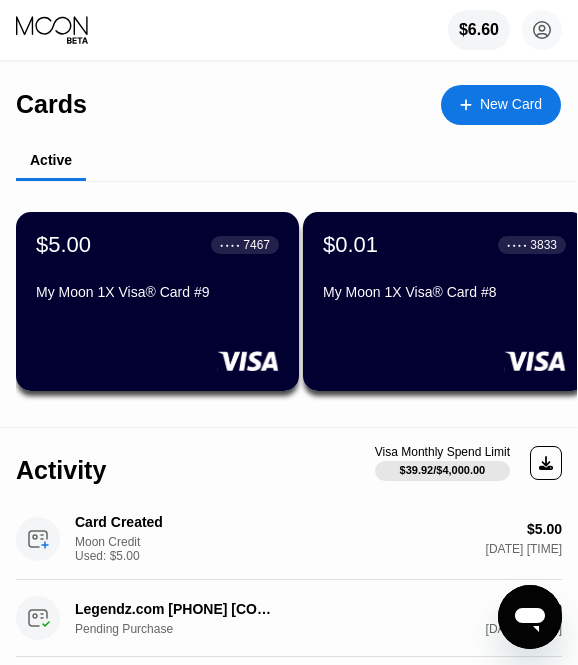 click on "New Card" at bounding box center (511, 104) 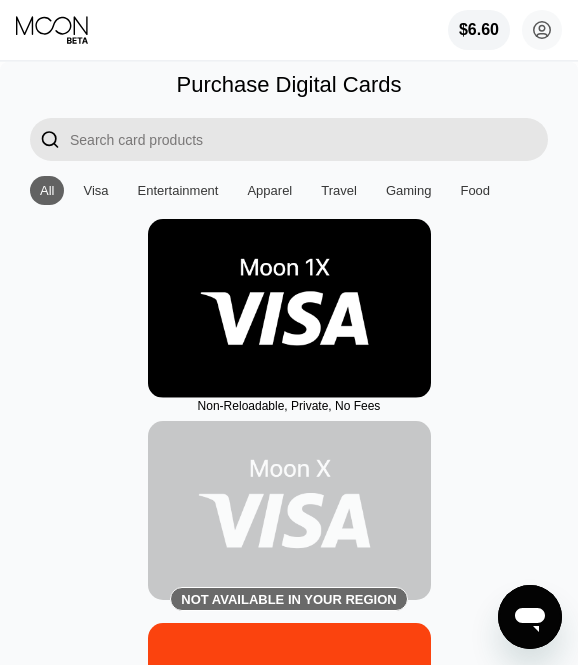 click at bounding box center (289, 308) 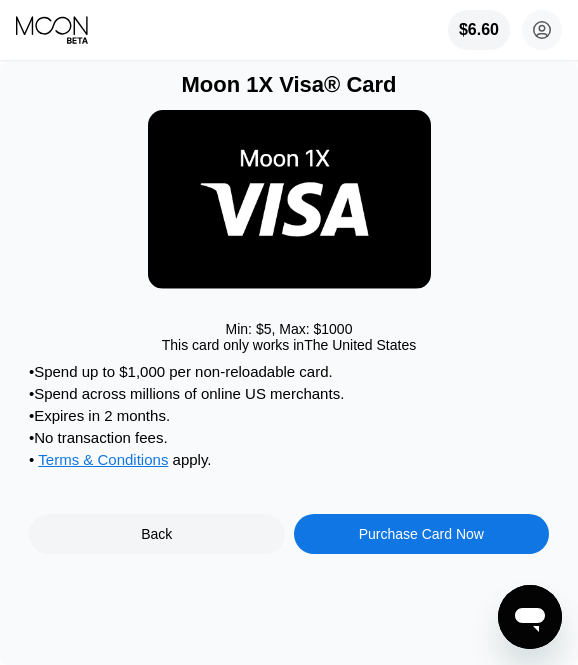 click on "Purchase Card Now" at bounding box center [421, 534] 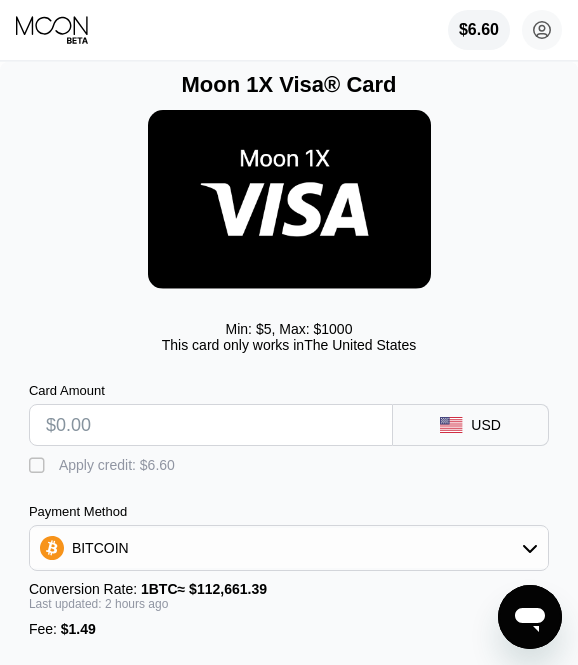 click at bounding box center (211, 425) 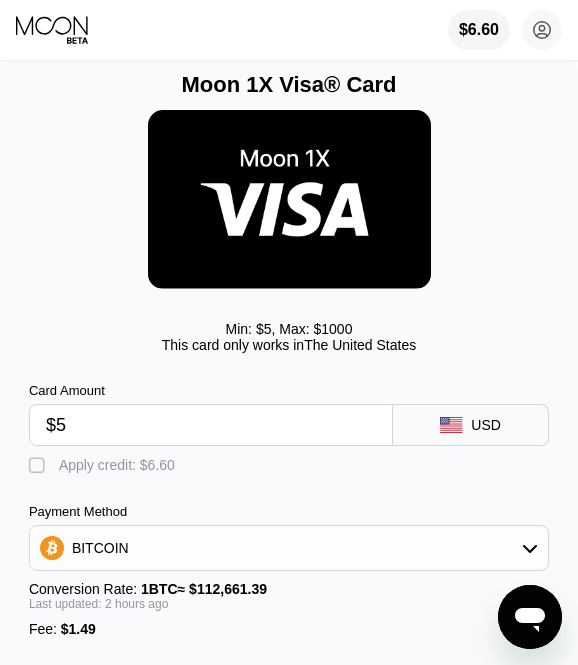type on "0.00005736" 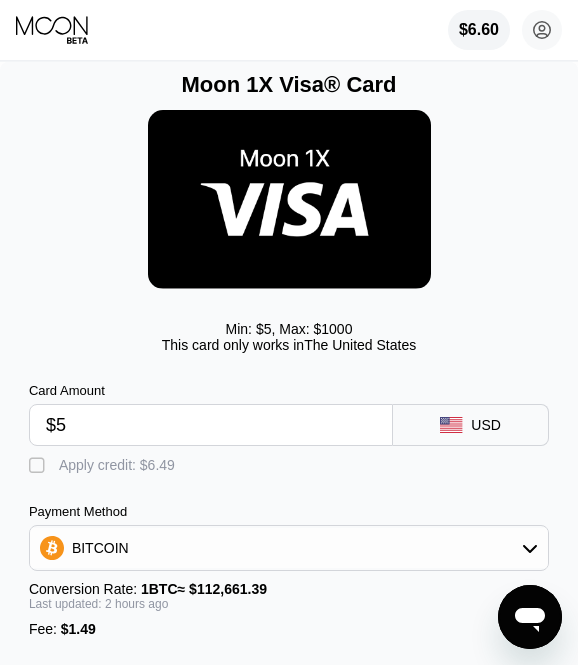 type on "$5" 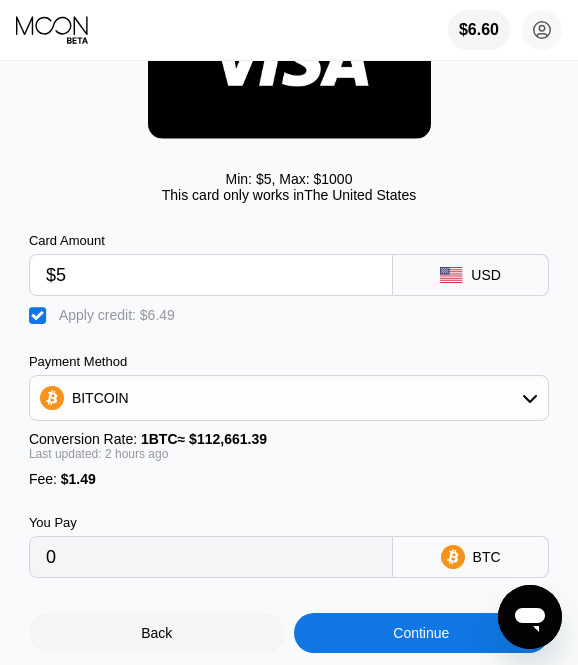 scroll, scrollTop: 148, scrollLeft: 0, axis: vertical 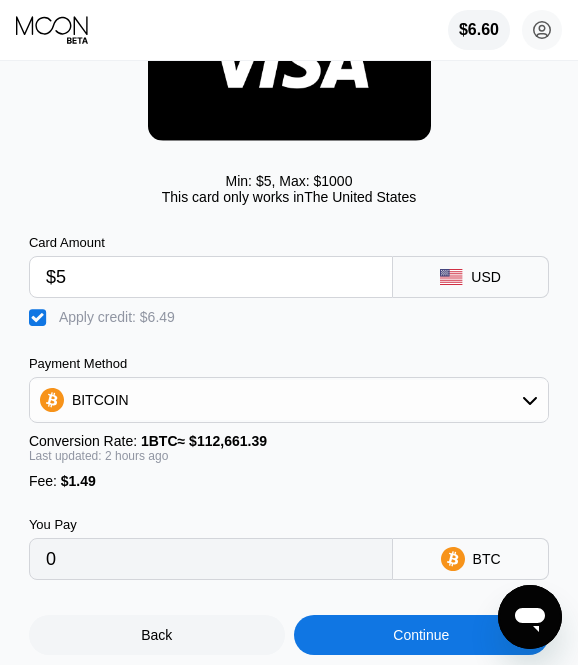 click on "Continue" at bounding box center [421, 635] 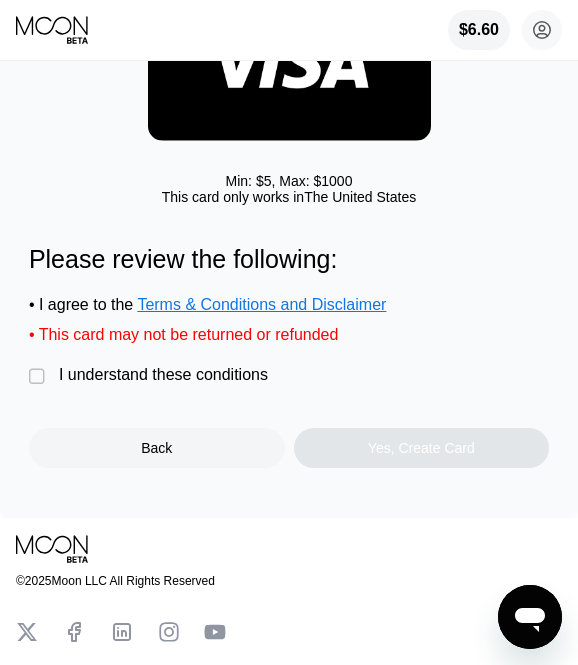 scroll, scrollTop: 0, scrollLeft: 0, axis: both 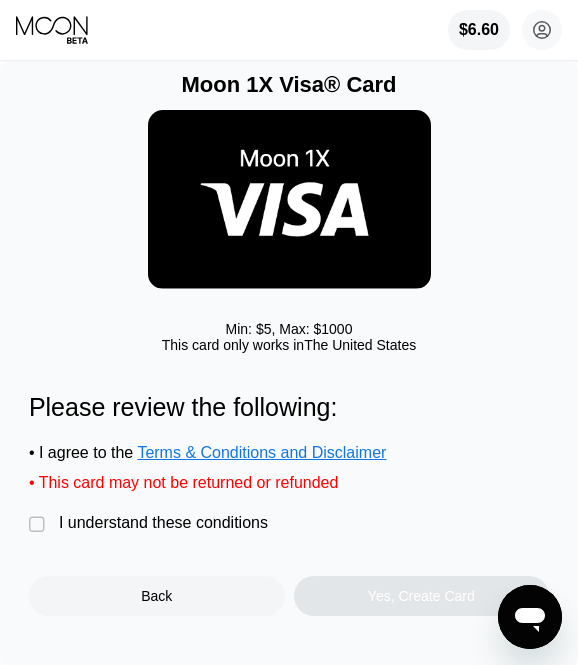 drag, startPoint x: 32, startPoint y: 528, endPoint x: 97, endPoint y: 545, distance: 67.18631 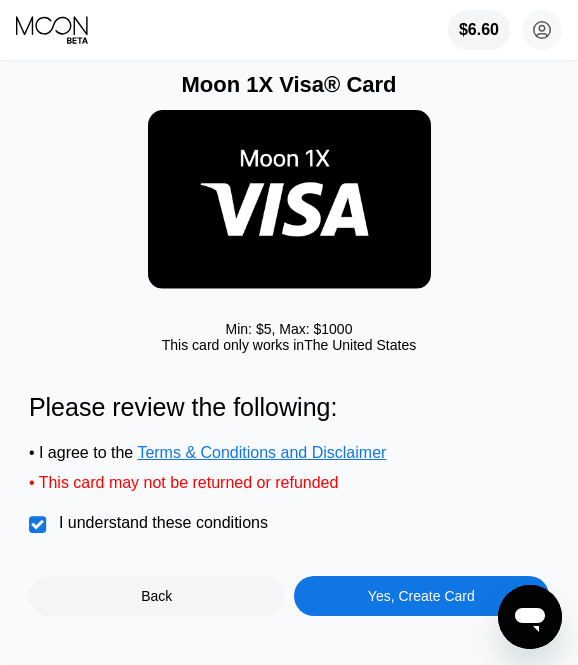 drag, startPoint x: 389, startPoint y: 629, endPoint x: 386, endPoint y: 605, distance: 24.186773 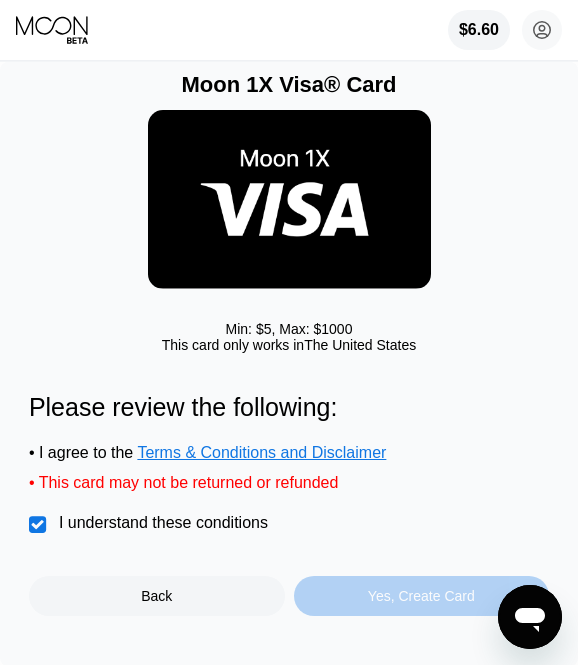 click on "Yes, Create Card" at bounding box center (421, 596) 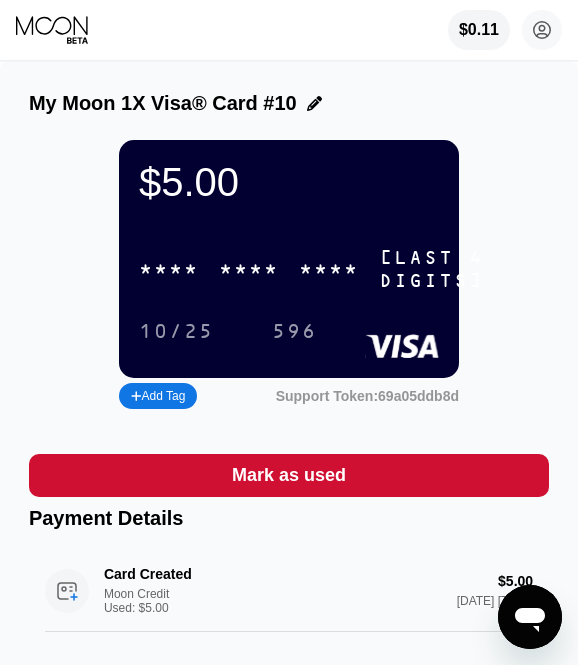 click on "* * * *" at bounding box center (249, 270) 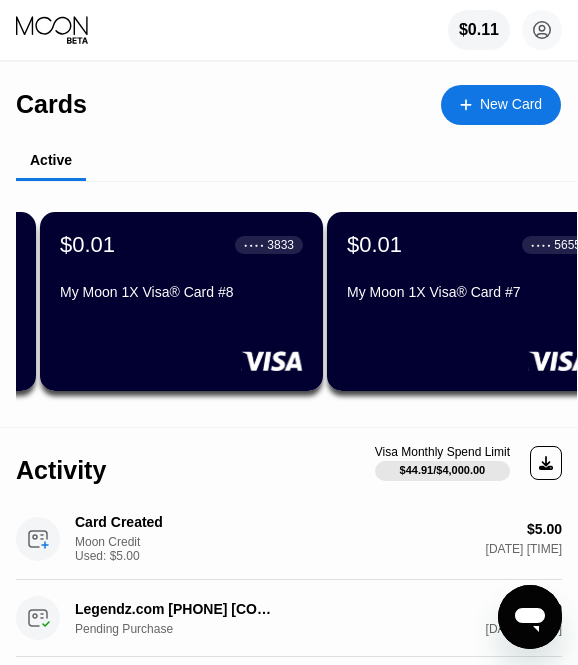 scroll, scrollTop: 0, scrollLeft: 0, axis: both 